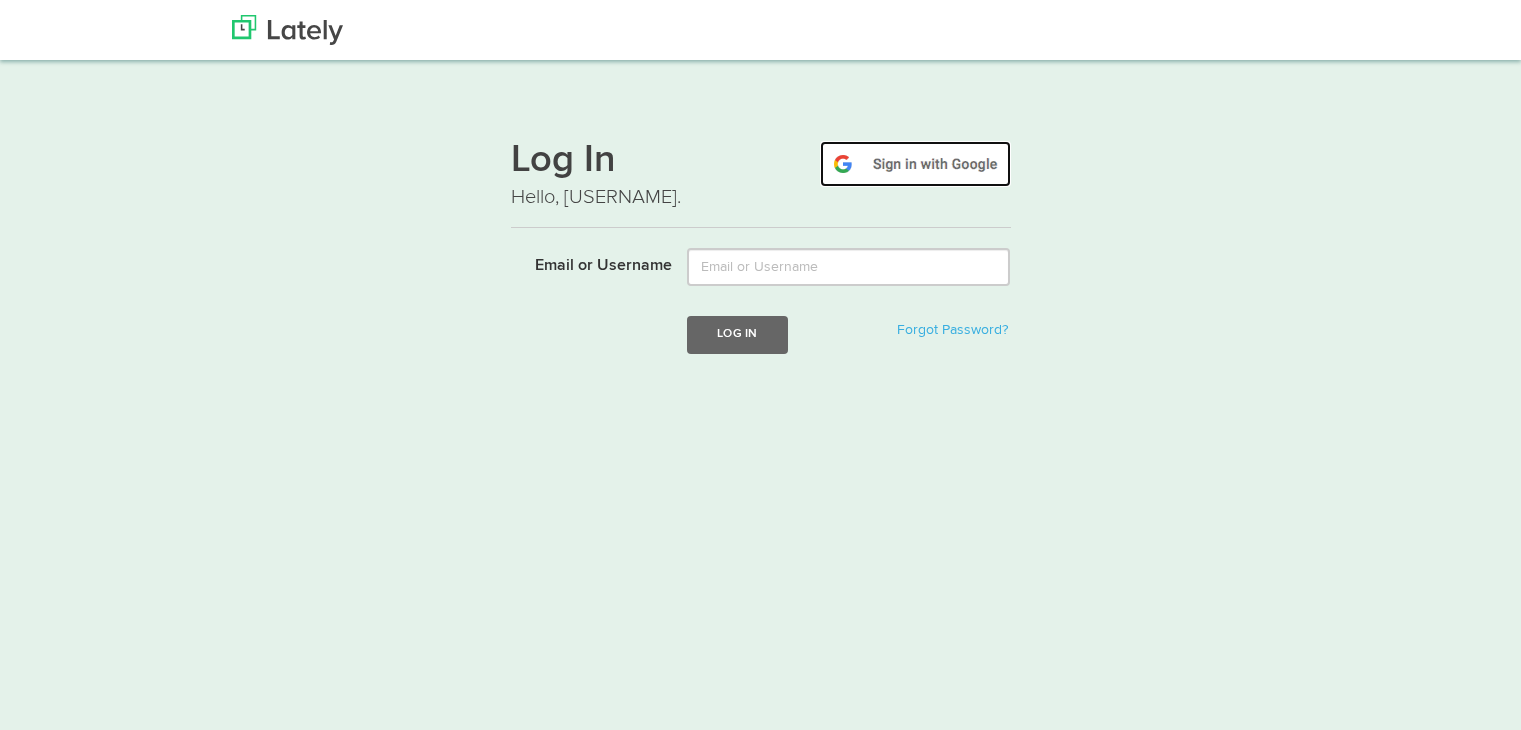 scroll, scrollTop: 0, scrollLeft: 0, axis: both 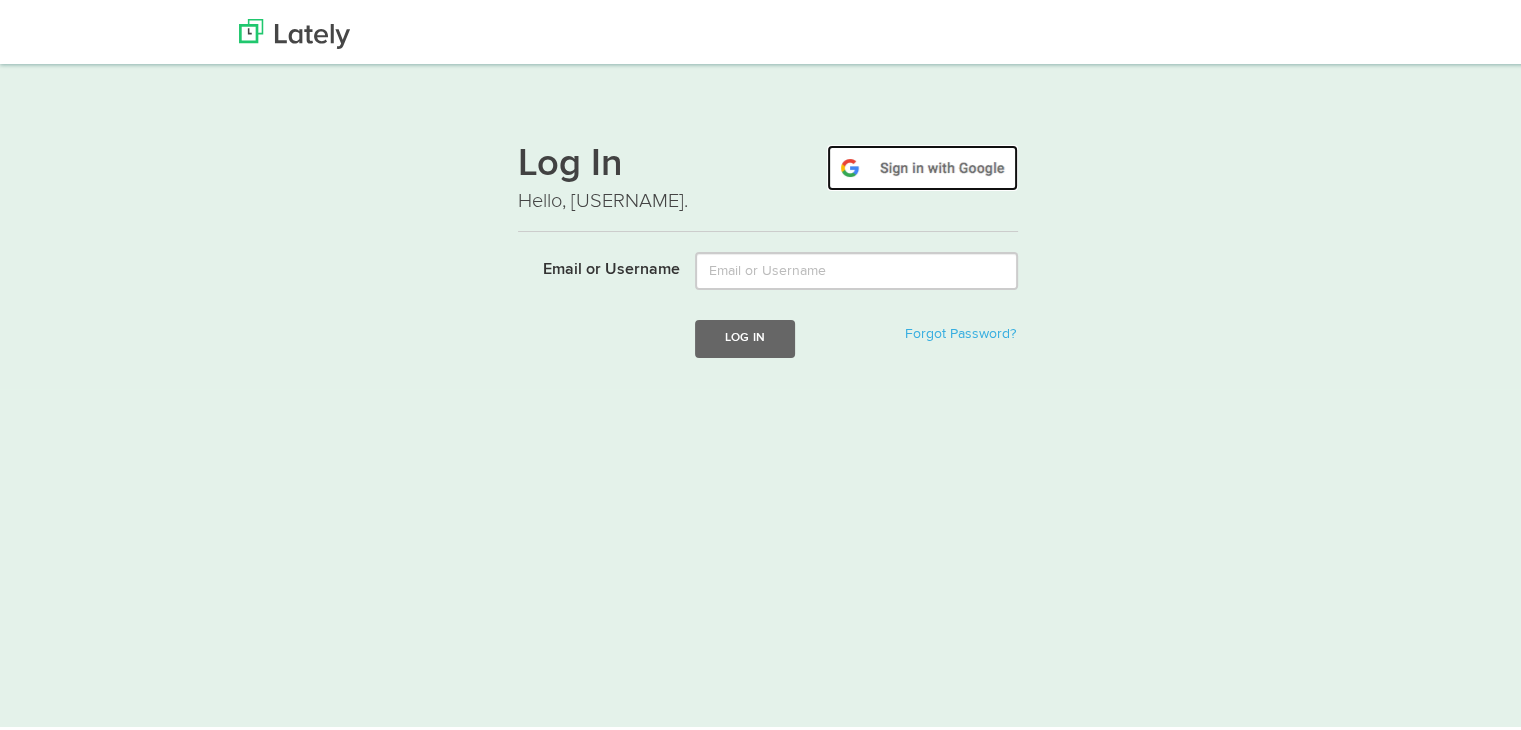 click at bounding box center (922, 164) 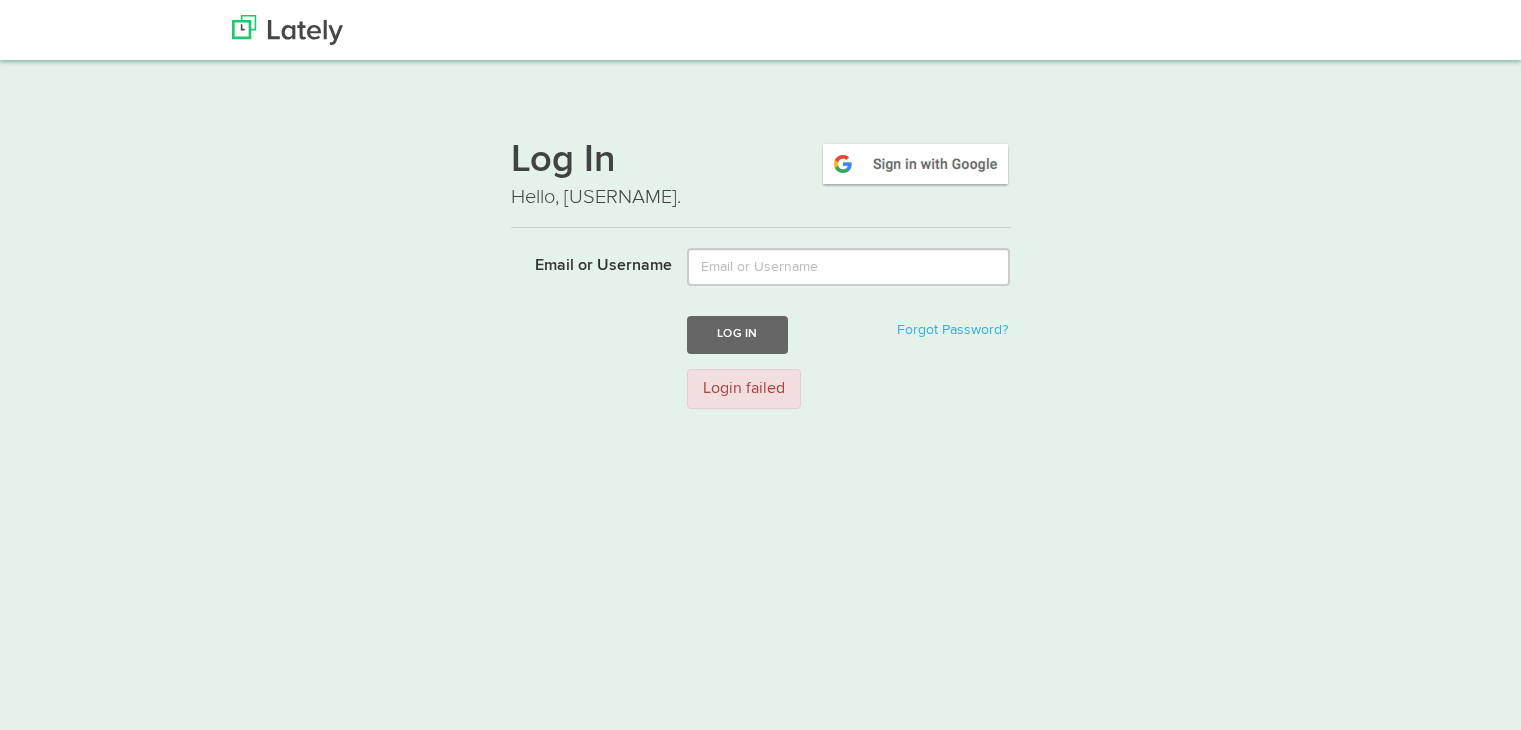scroll, scrollTop: 0, scrollLeft: 0, axis: both 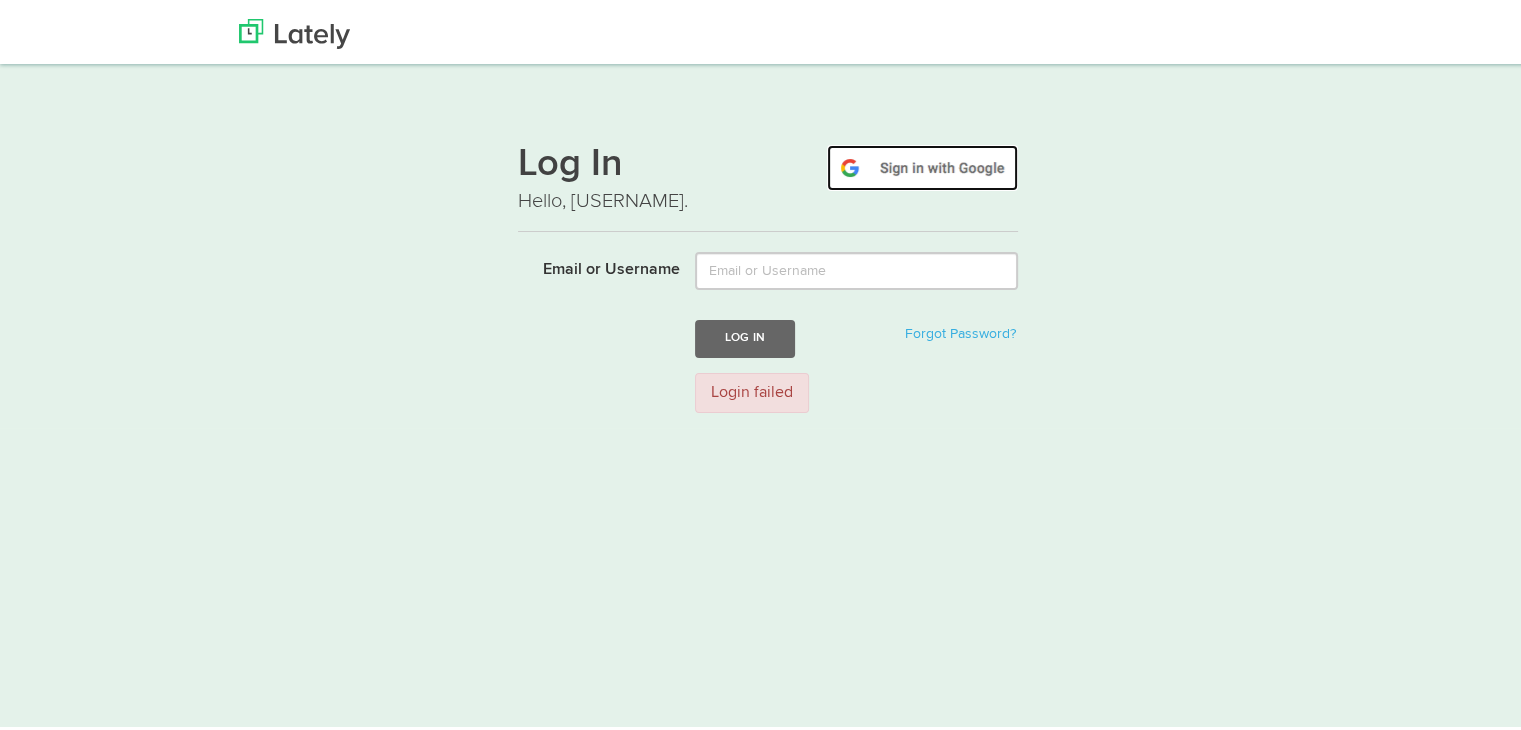 click at bounding box center (922, 164) 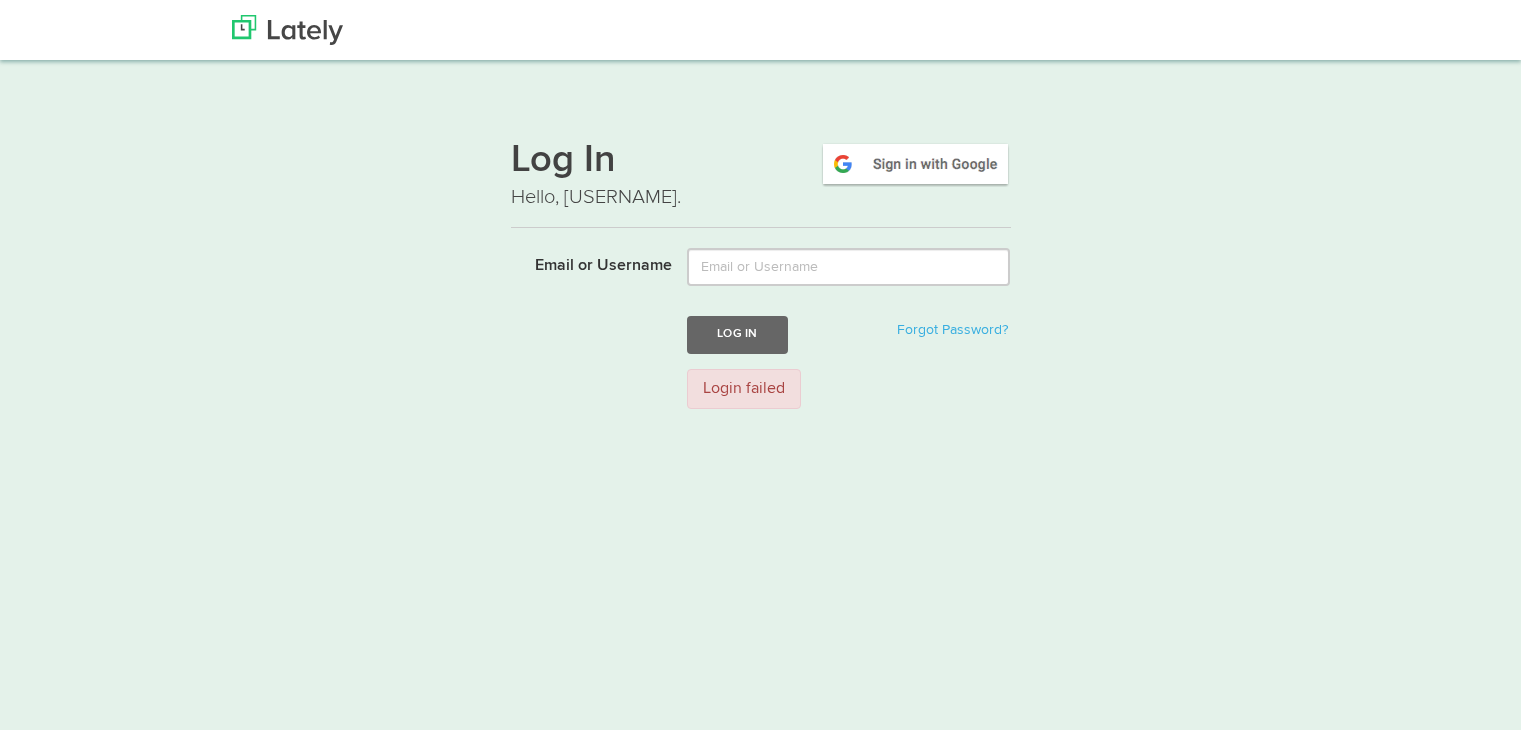 scroll, scrollTop: 0, scrollLeft: 0, axis: both 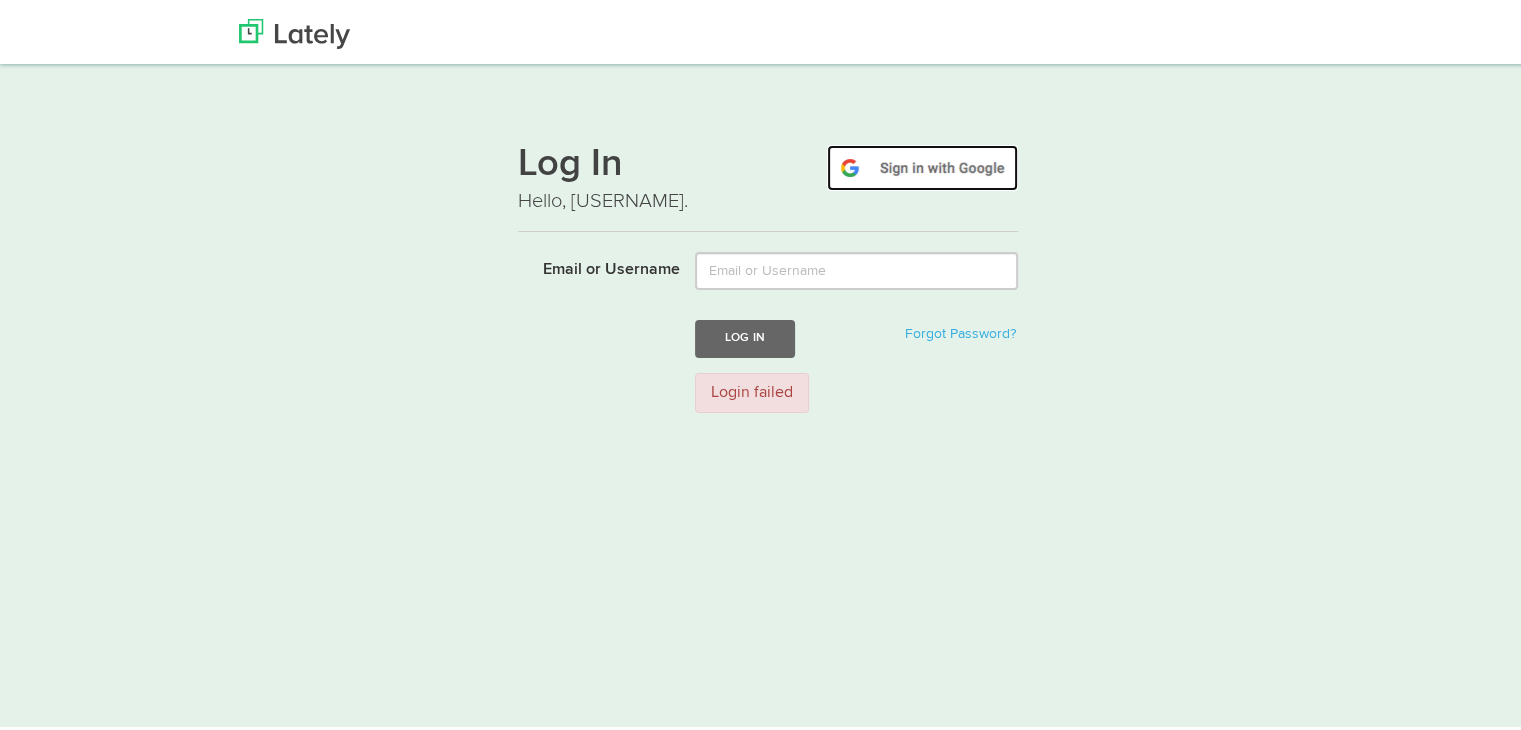 click at bounding box center [922, 164] 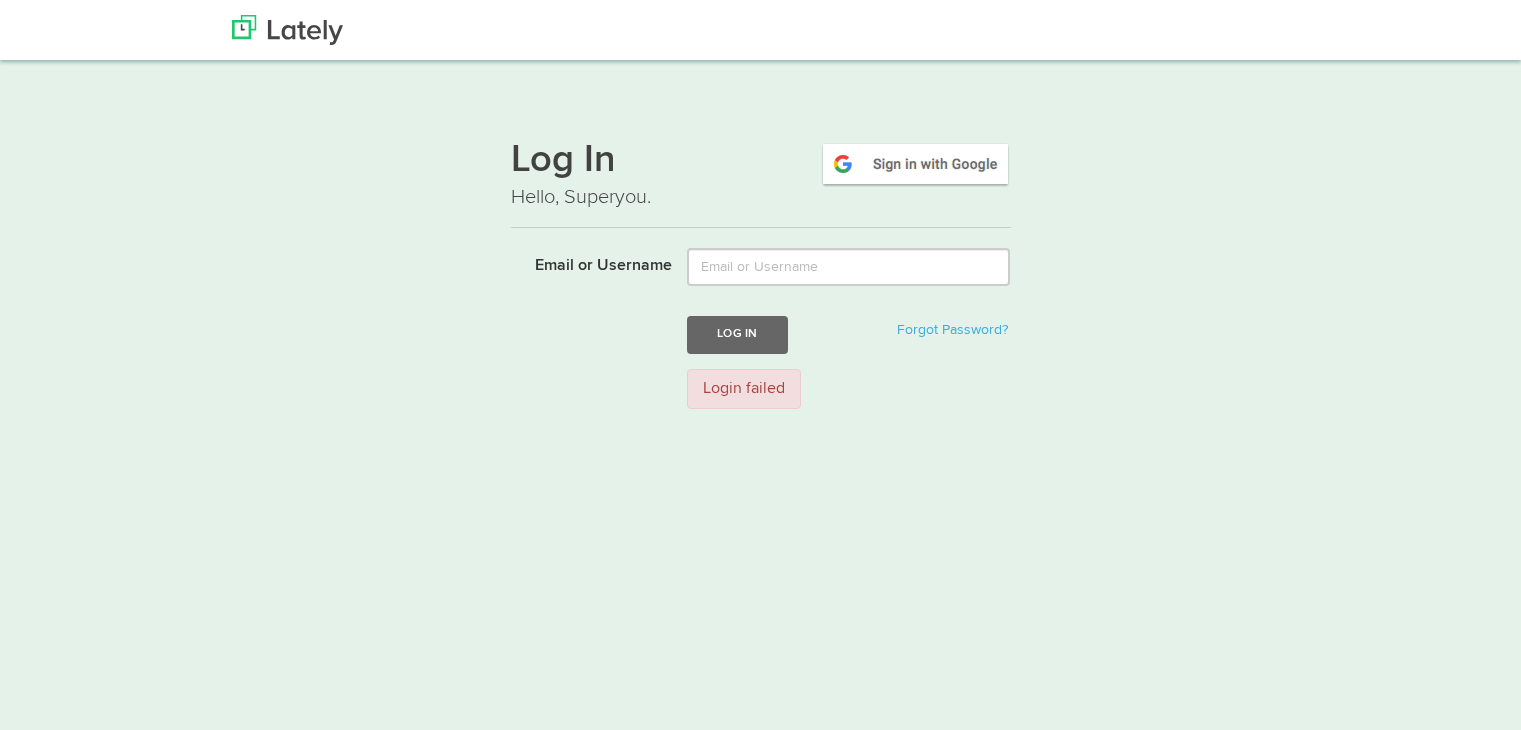 scroll, scrollTop: 0, scrollLeft: 0, axis: both 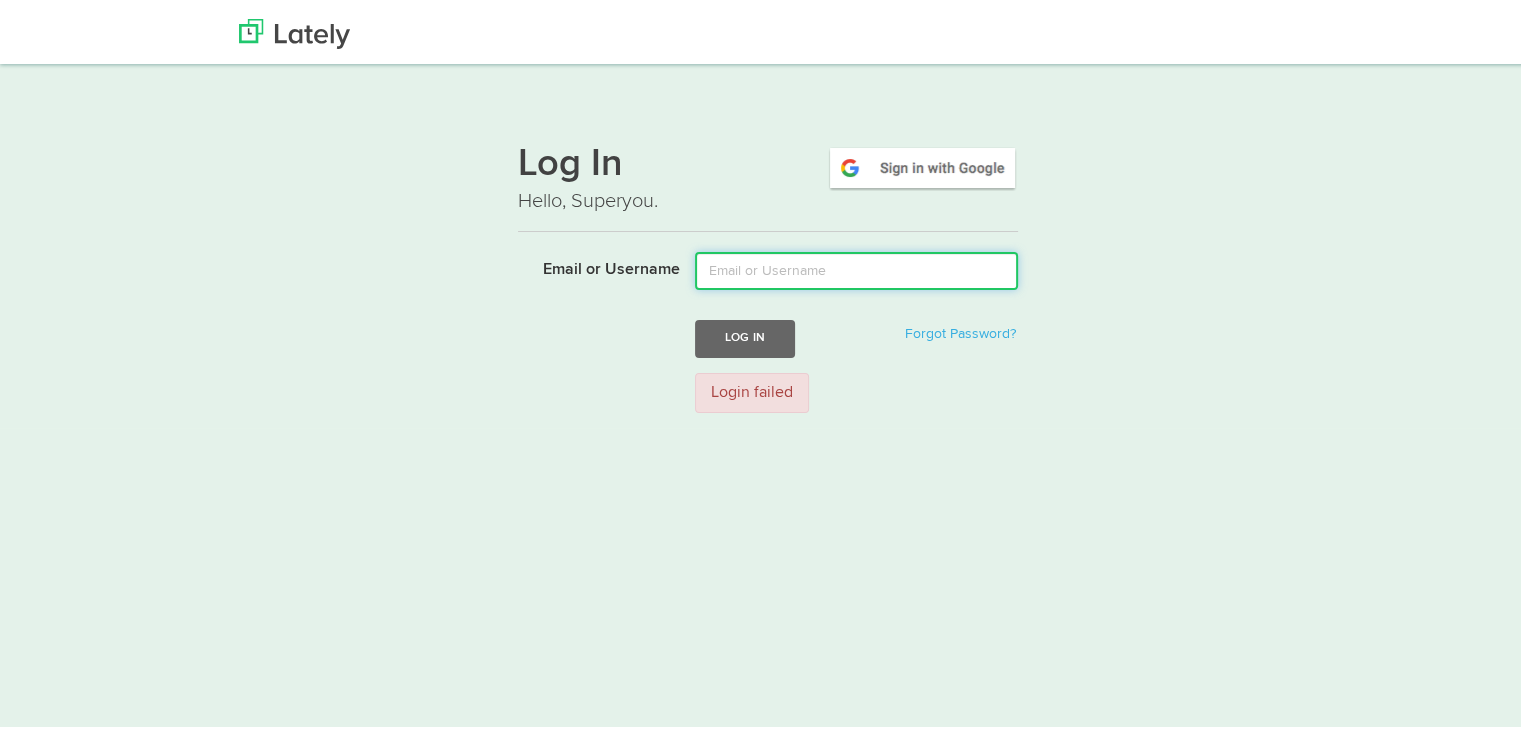click on "Email or Username" at bounding box center (856, 267) 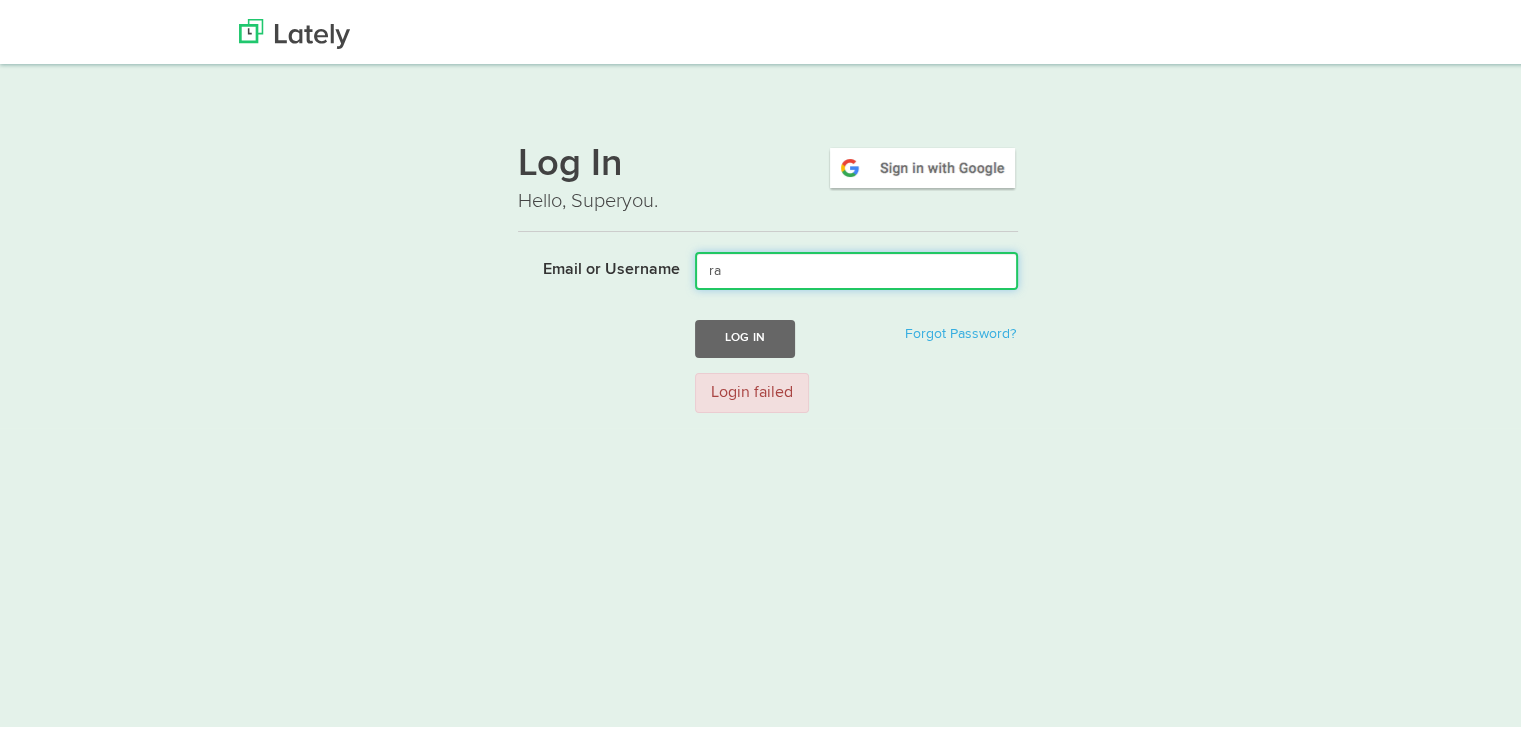 type on "r" 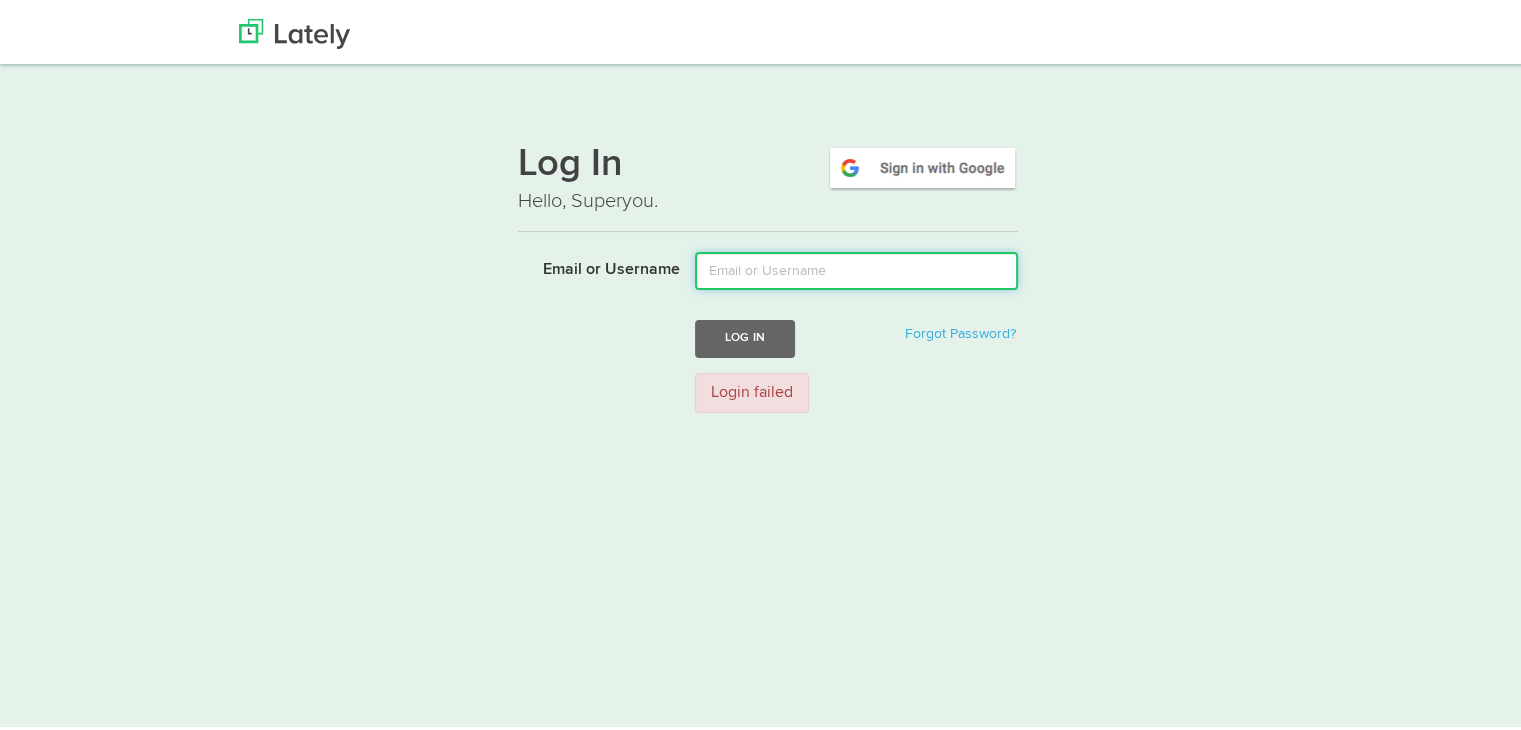 paste on "rabbiya.shakoor@imaginationai.net" 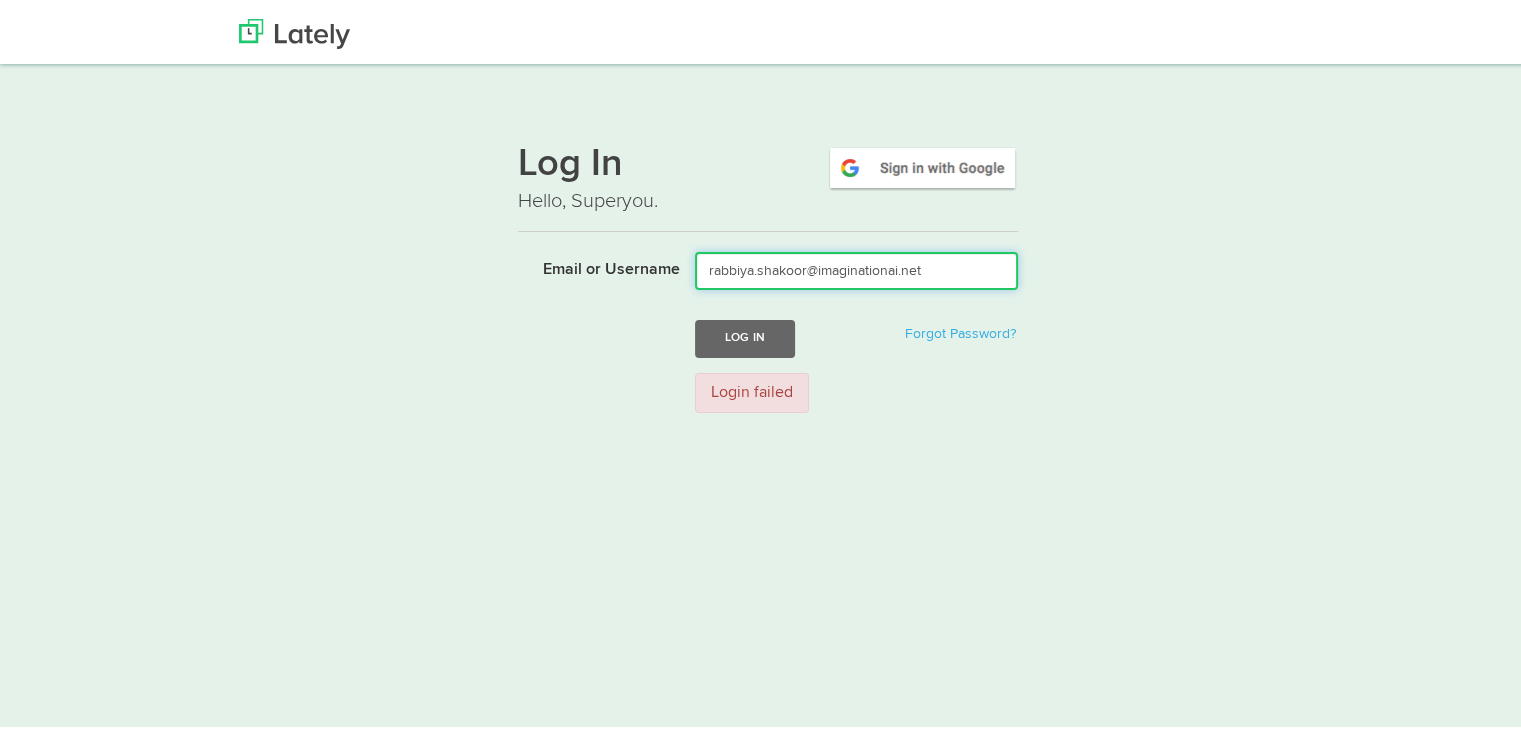 type on "rabbiya.shakoor@imaginationai.net" 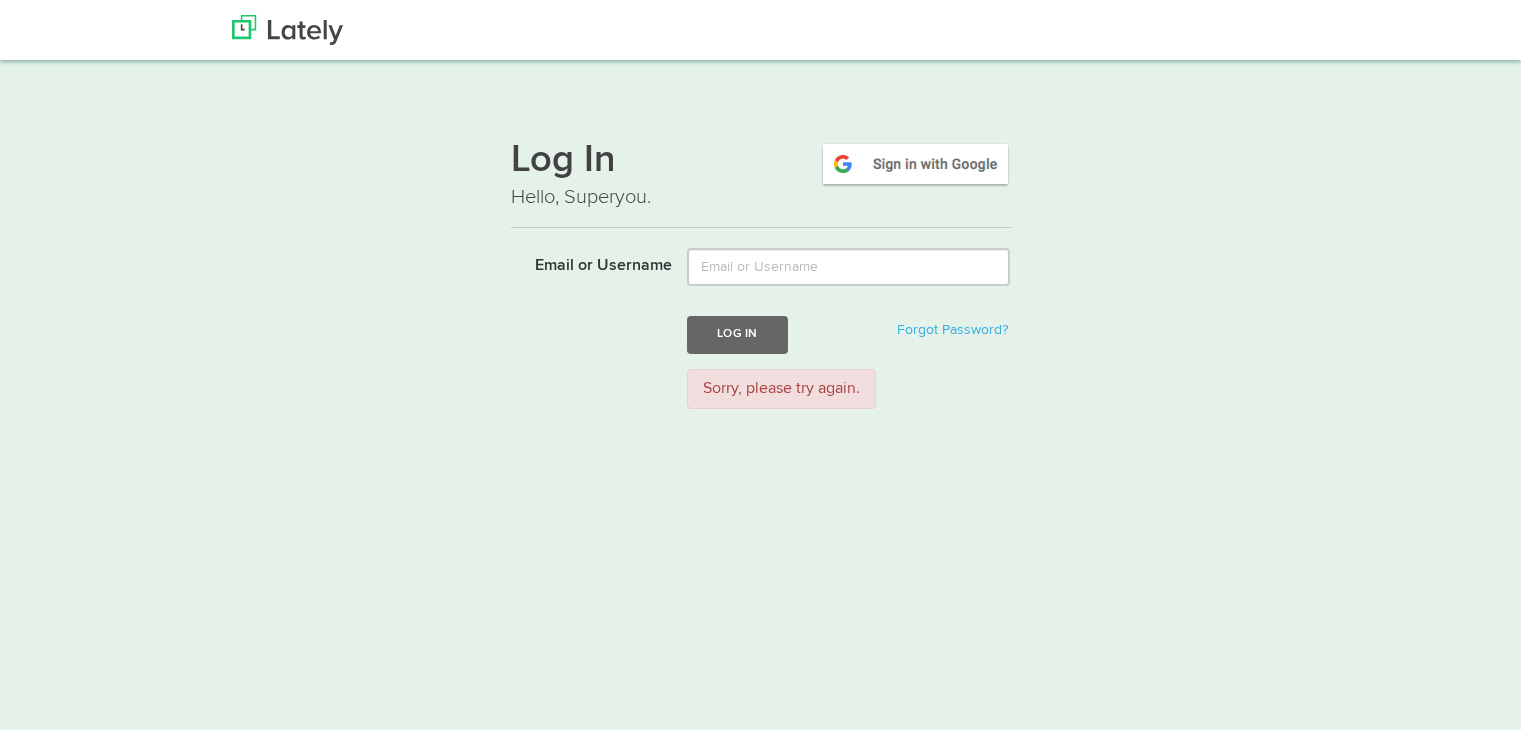 scroll, scrollTop: 0, scrollLeft: 0, axis: both 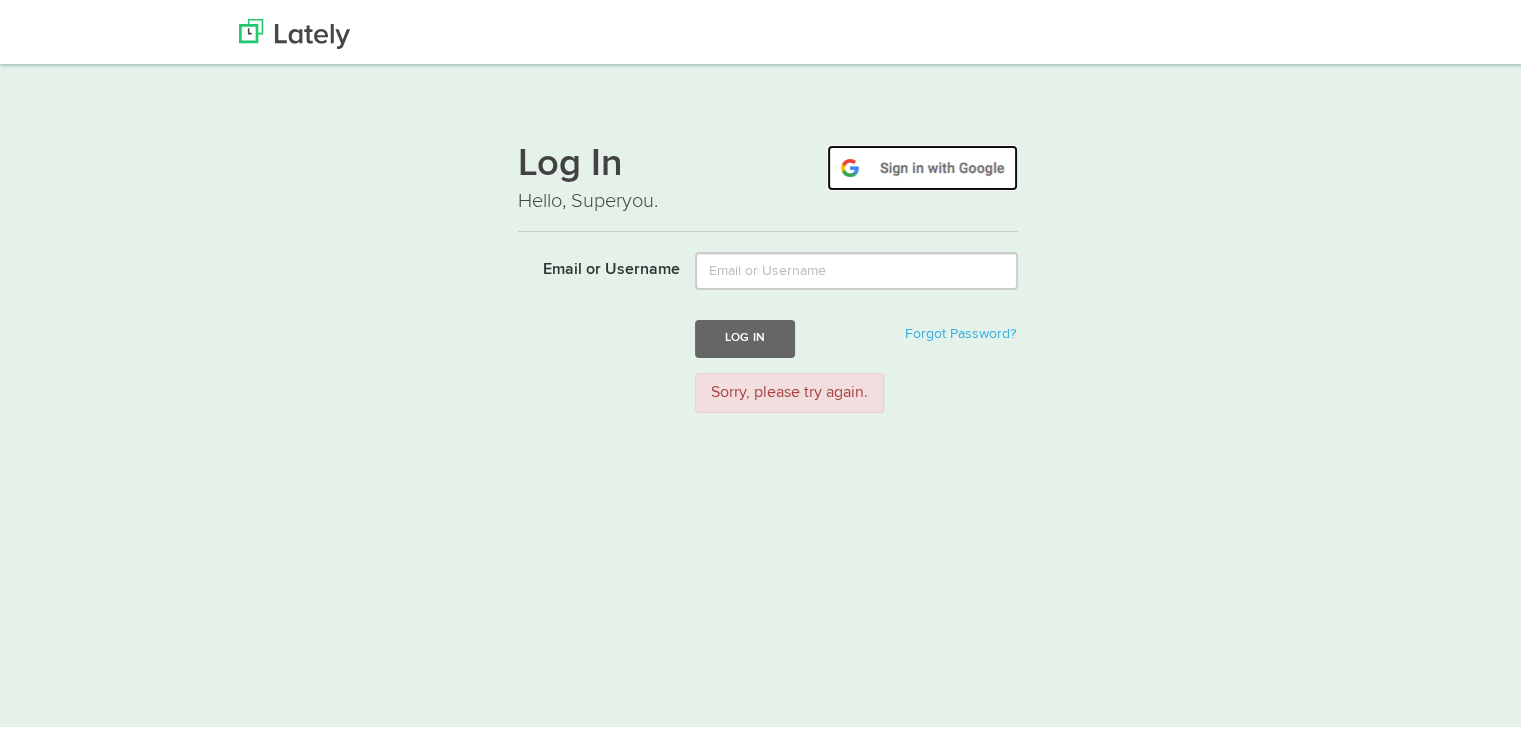 click at bounding box center [922, 164] 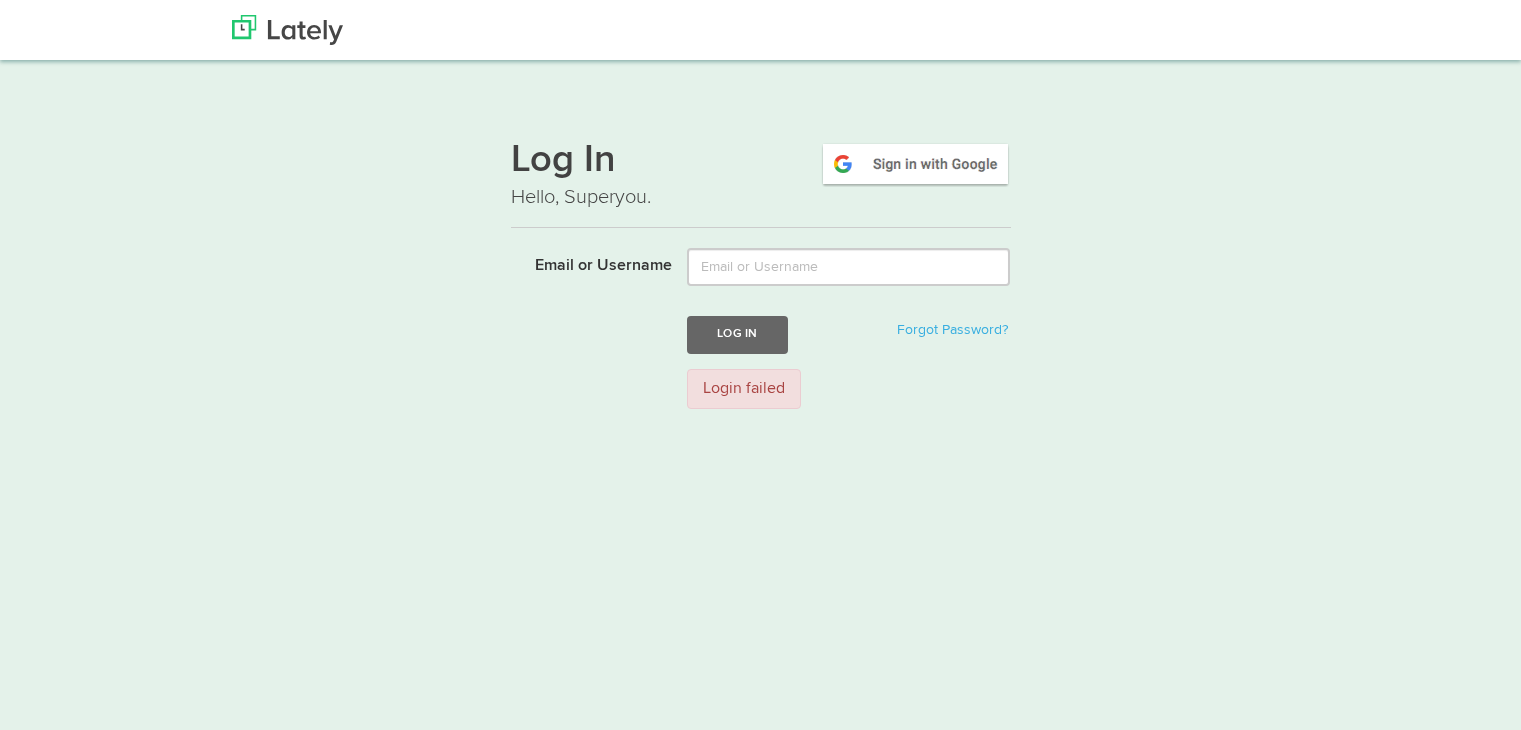 scroll, scrollTop: 0, scrollLeft: 0, axis: both 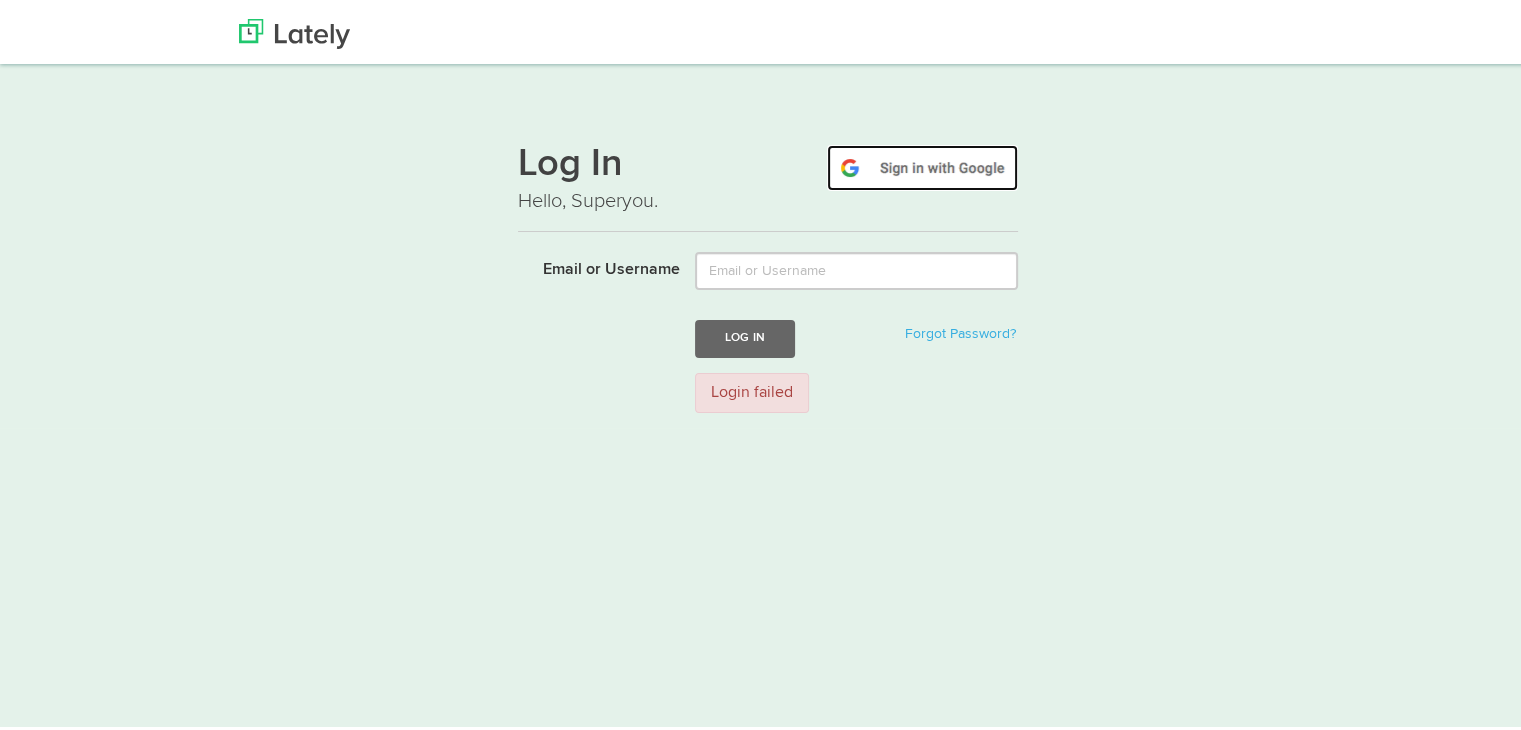 click at bounding box center [922, 164] 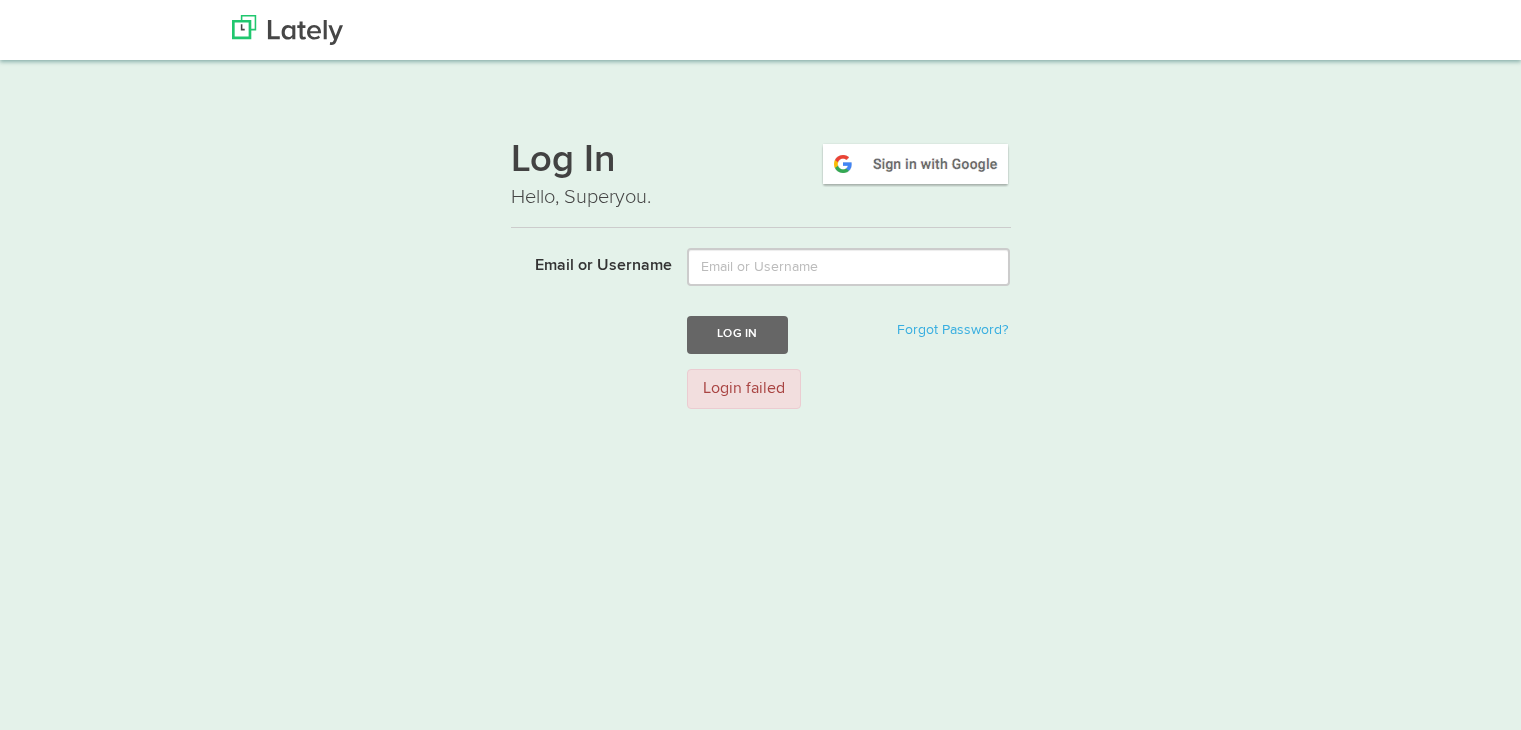 scroll, scrollTop: 0, scrollLeft: 0, axis: both 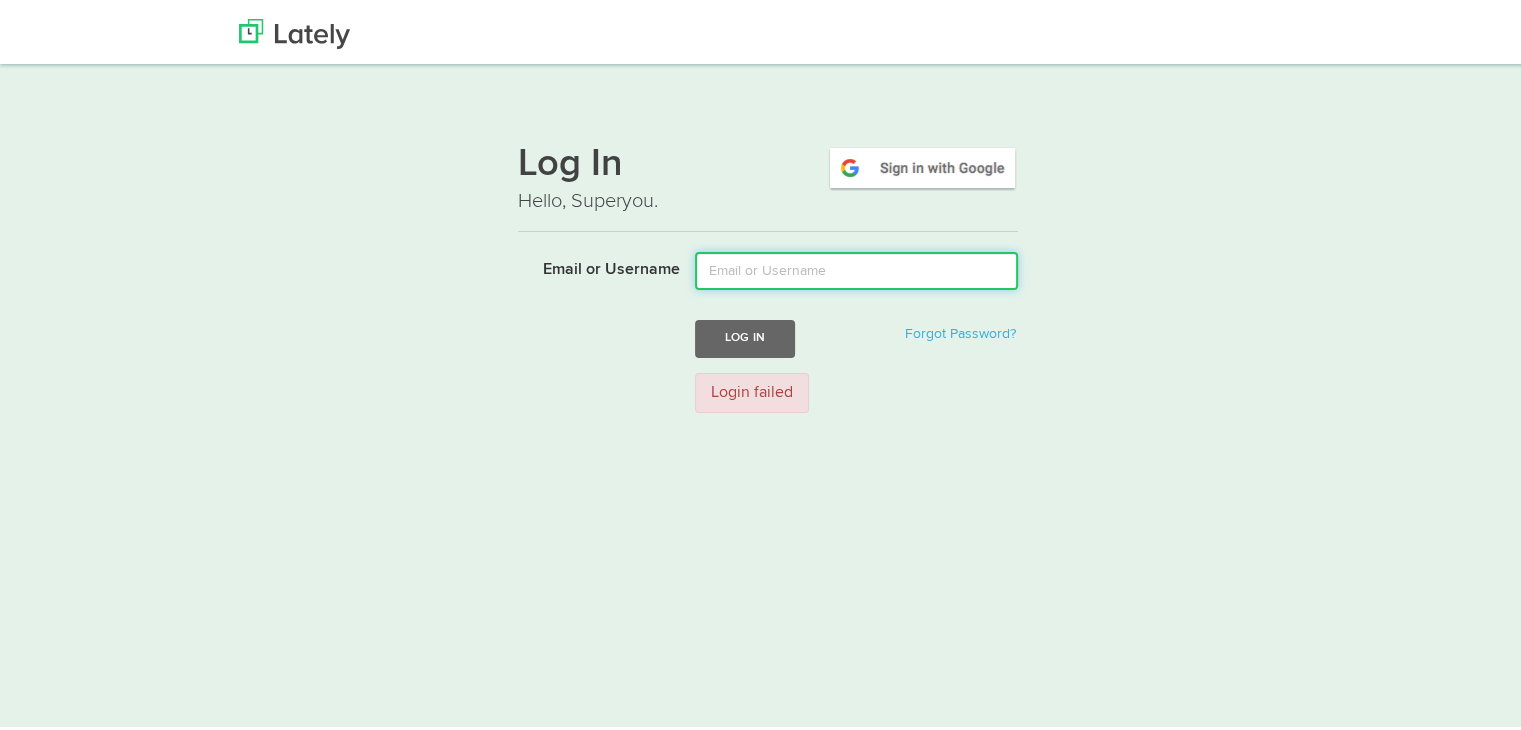 click on "Email or Username" at bounding box center [856, 267] 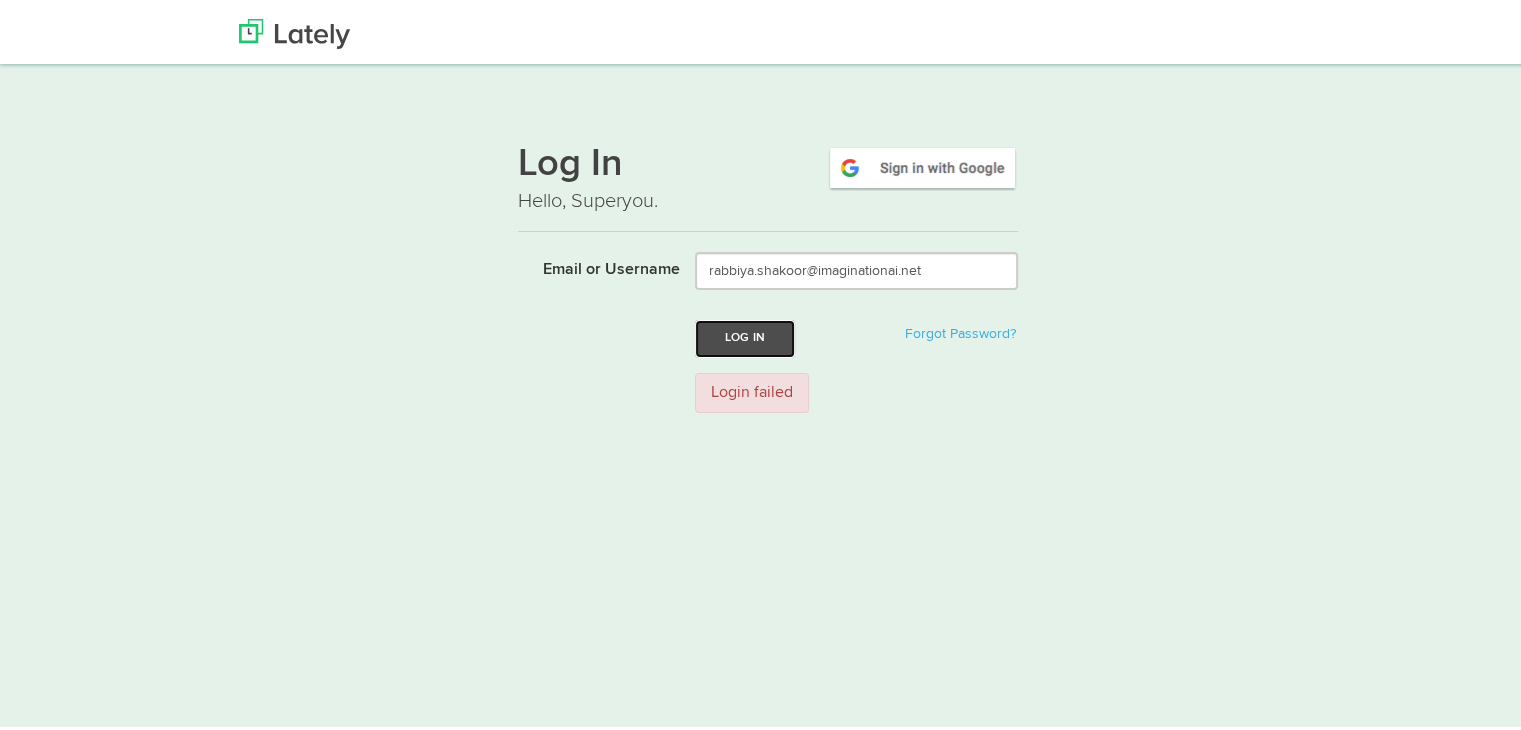click on "Log In" at bounding box center [745, 334] 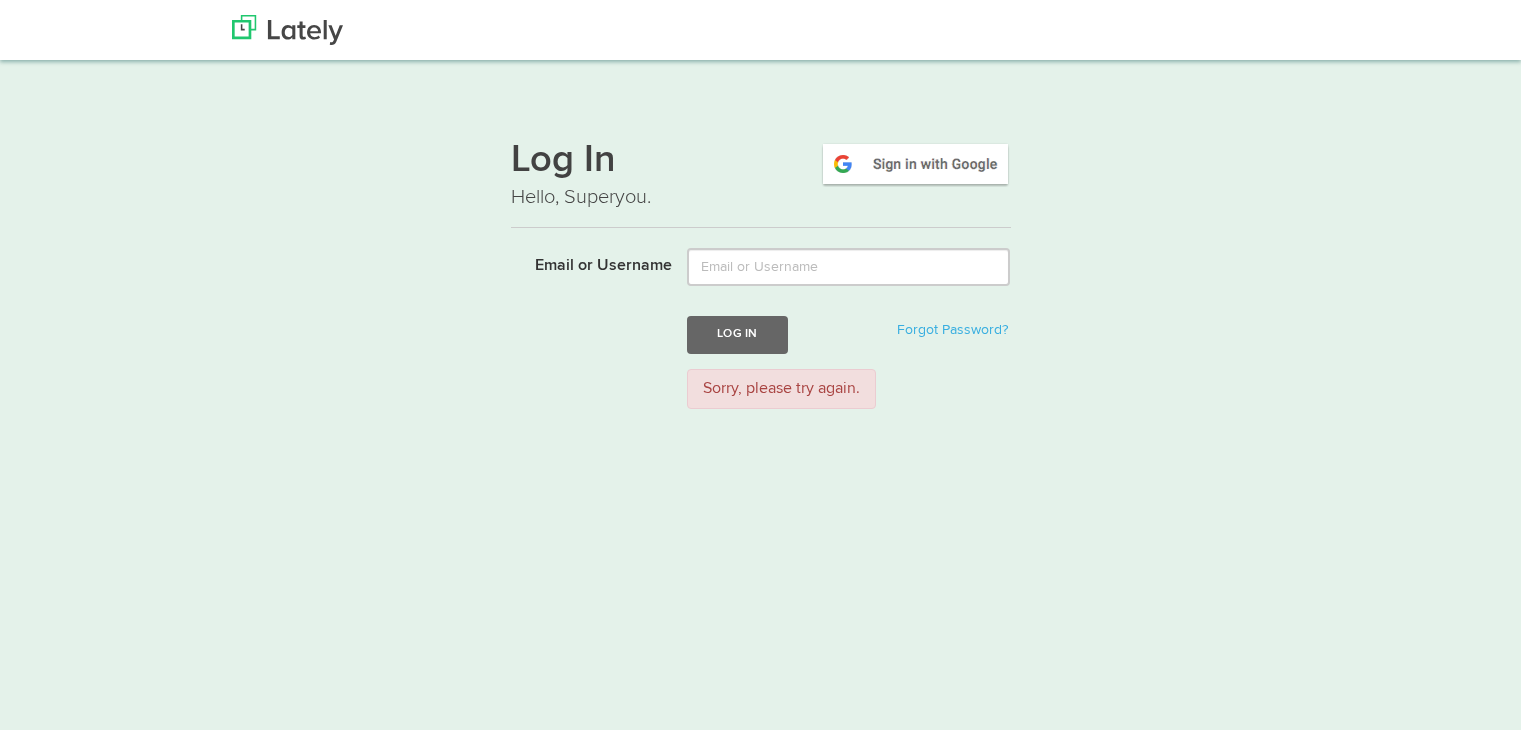 scroll, scrollTop: 0, scrollLeft: 0, axis: both 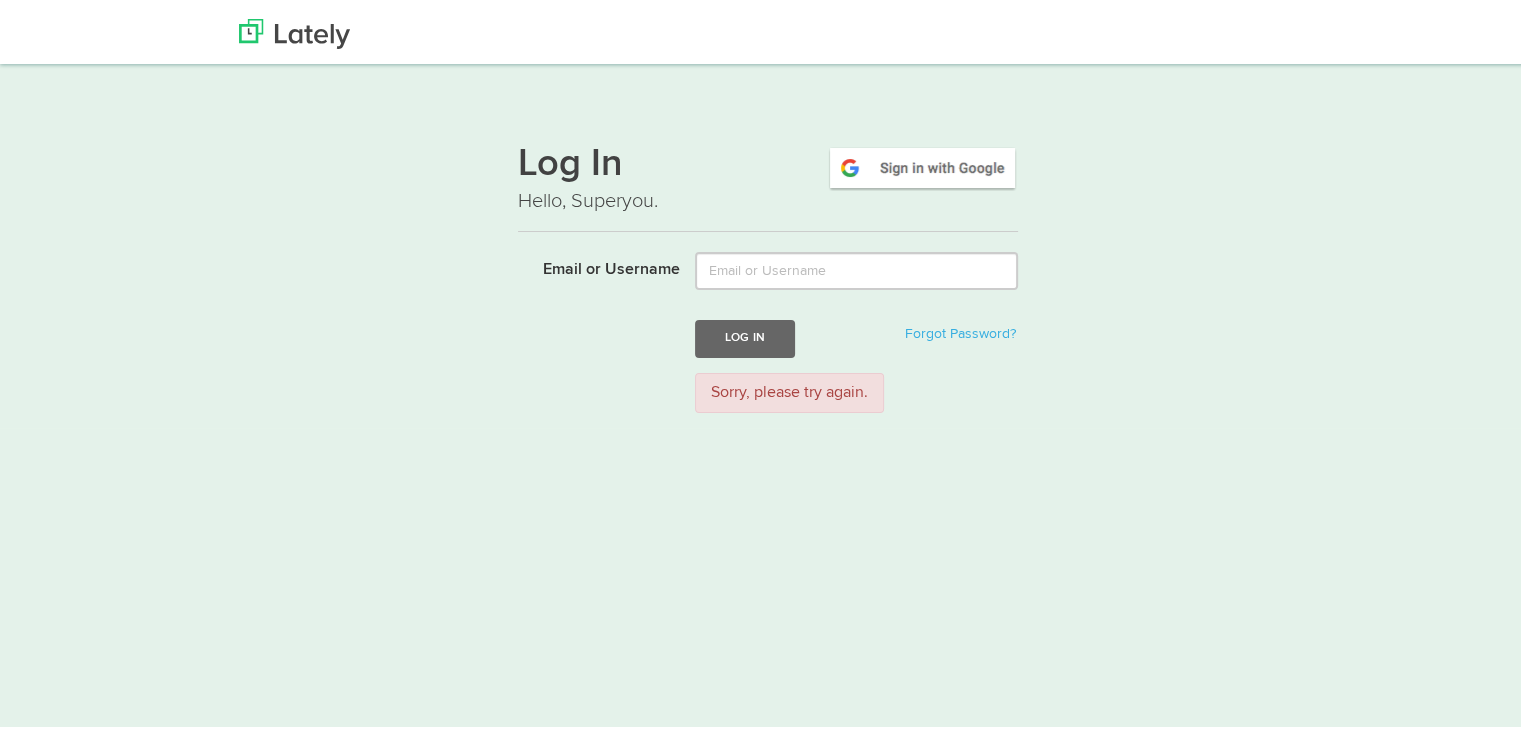 click on "Thanks! Schedule Your Demo You Are Awesome! We’re superpsyched to learn more about your business and show you how Lately can help. Do you create longform content?   Do you create longform content? Yes - Blog/Newsletter Yes - Podcast/webinars Yes - other No Do you create longform content? Yes - Blog/Newsletter Yes - Podcast/webinars Yes - other No Industry   Industry Accounting Airlines/Aviation Alternative Dispute Resolution Alternative Medicine Animation Apparel & Fashion Architecture & Planning Arts & Crafts Automotive Aviation & Aerospace Banking Biotechnology Broadcast Media Building Materials Business Supplies & Equipment Capital Markets Chemicals Civic & Social Organization Civil Engineering Commercial Real Estate Computer & Network Security Computer Games Computer Hardware Computer Networking Computer Software Construction Consumer Electronics Consumer Goods Consumer Services Cosmetics Dairy Defense & Space Design Education Management E-learning Electrical & Electronic Manufacturing Entertainment" at bounding box center [768, 462] 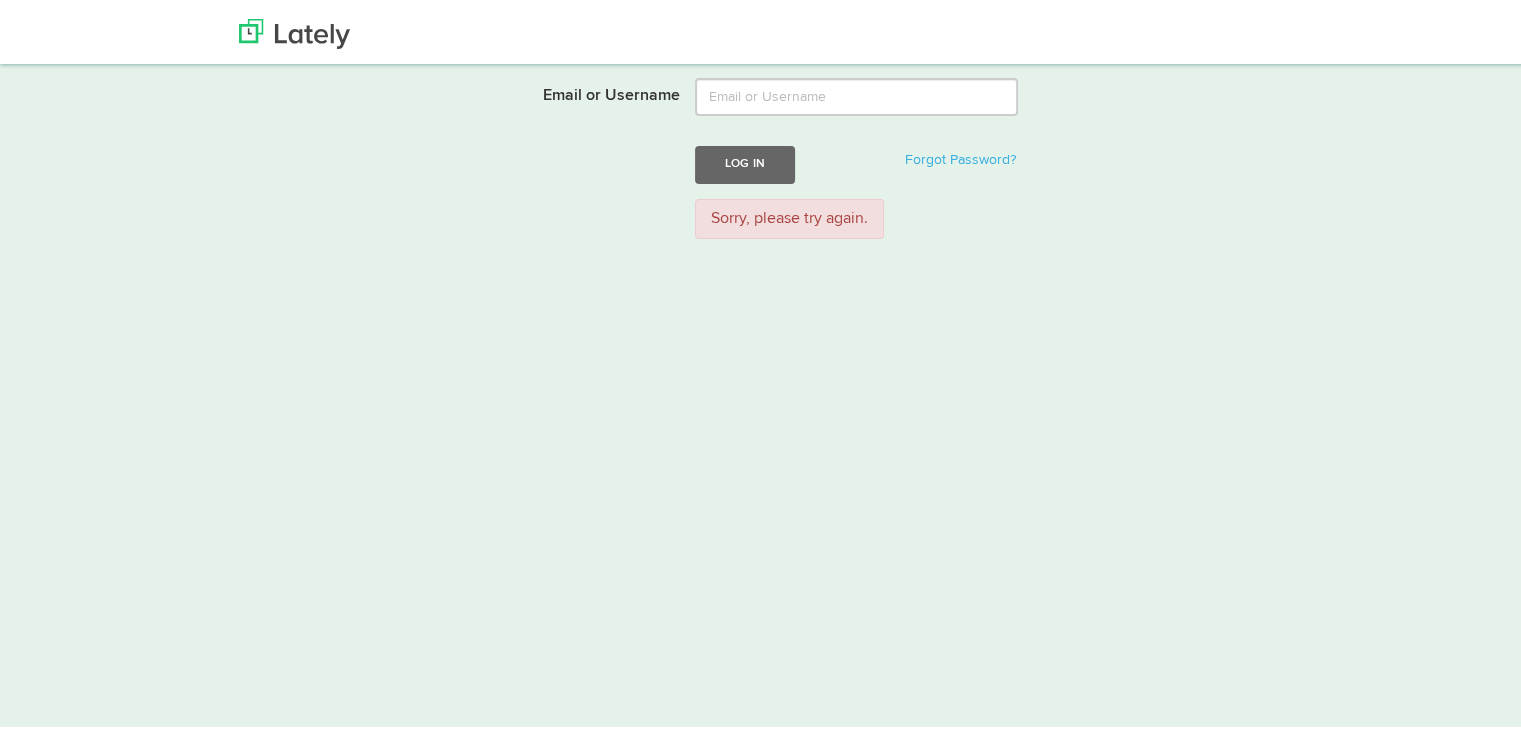 scroll, scrollTop: 0, scrollLeft: 0, axis: both 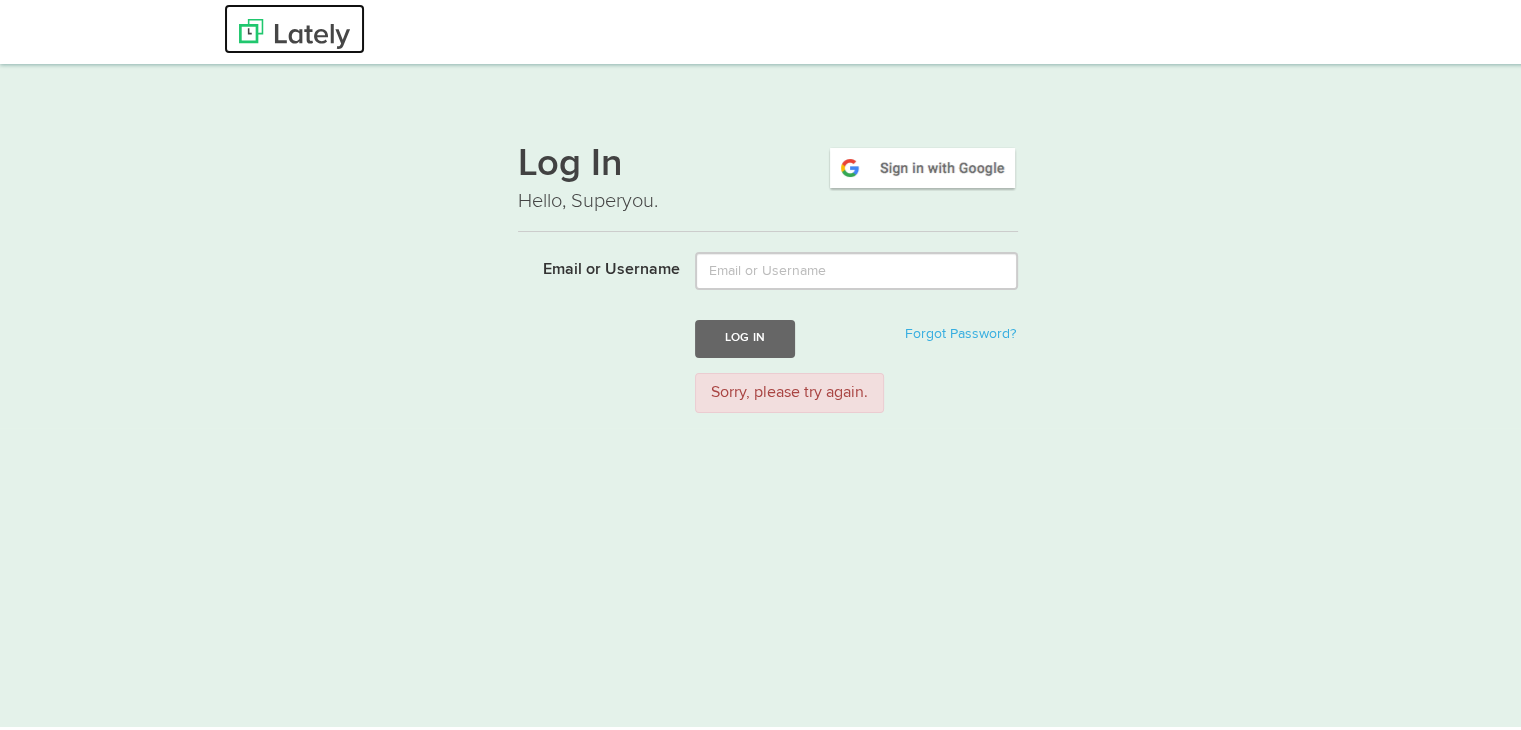 click at bounding box center (294, 30) 